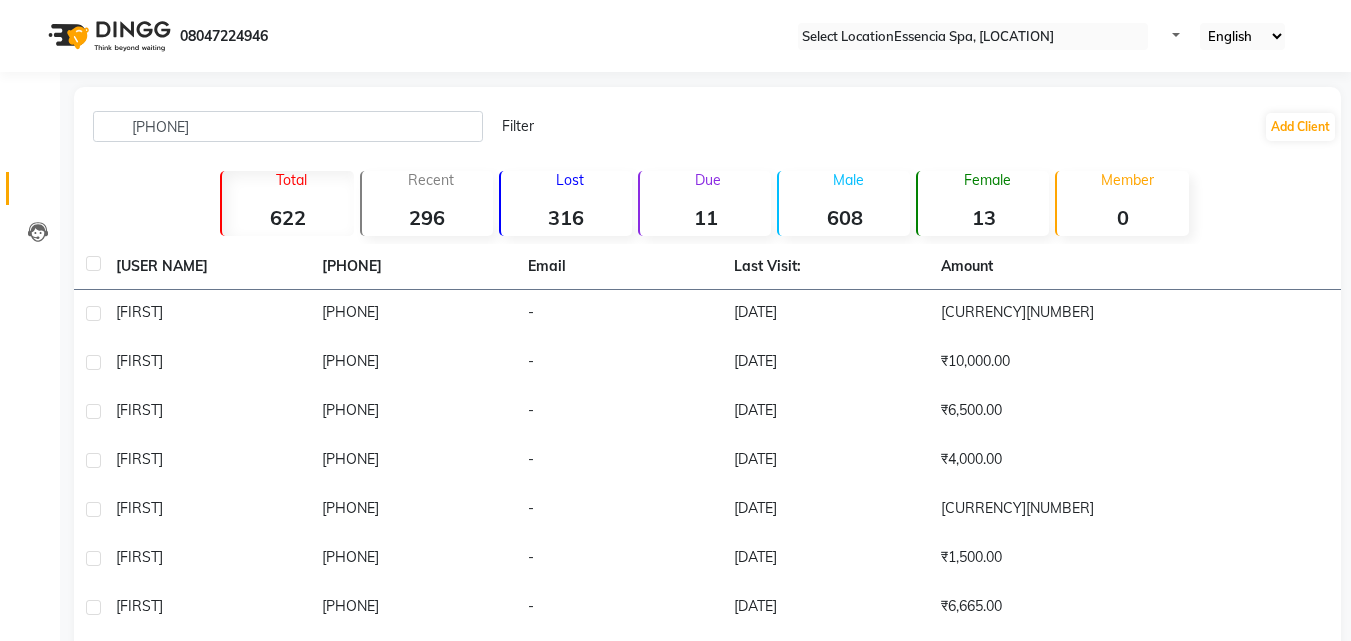scroll, scrollTop: 0, scrollLeft: 0, axis: both 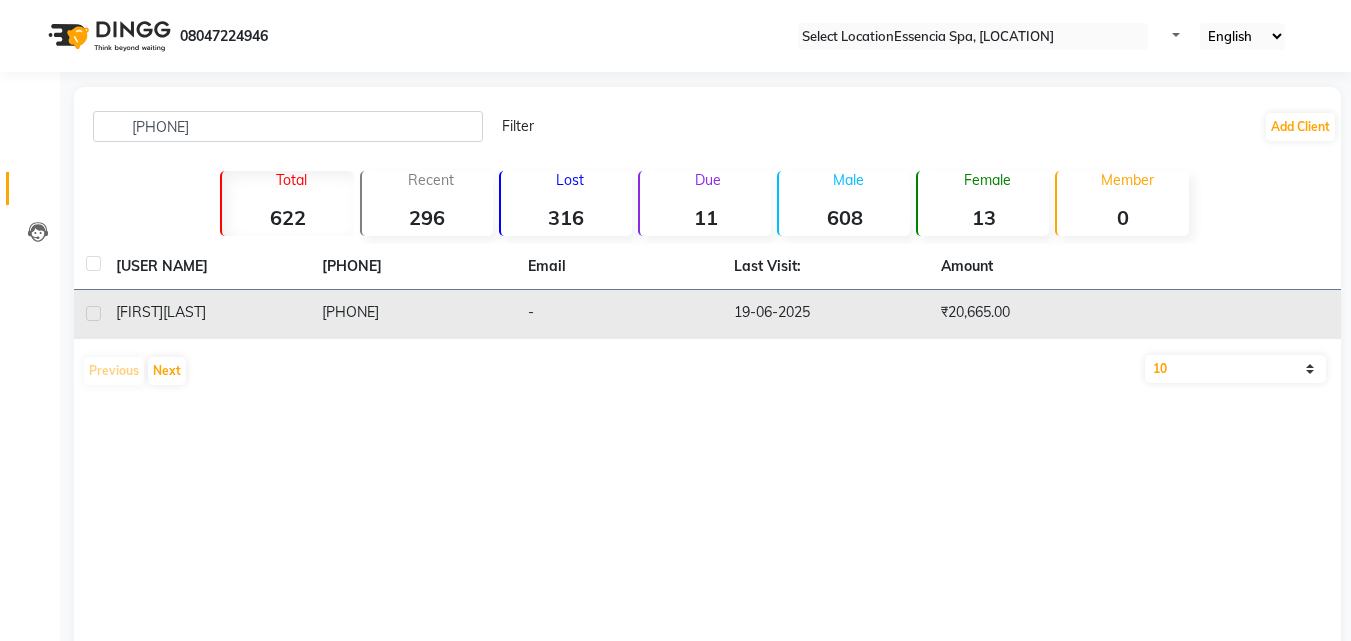 type on "[PHONE]" 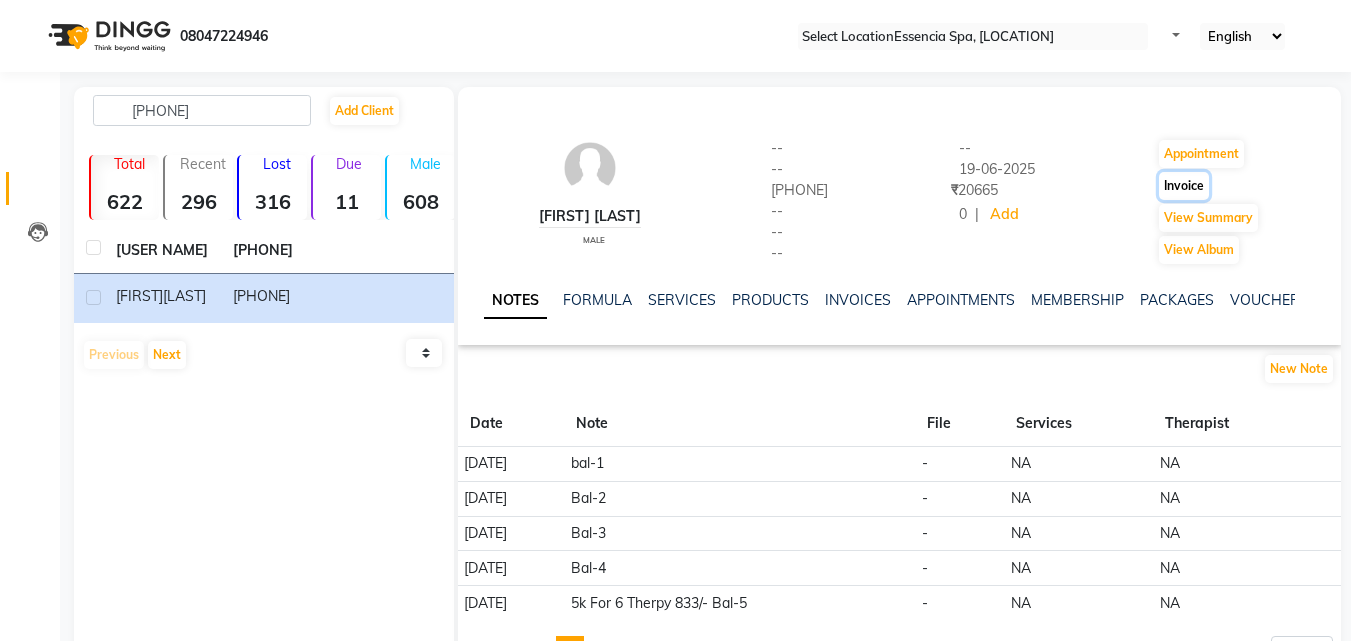 click on "Invoice" at bounding box center [1201, 154] 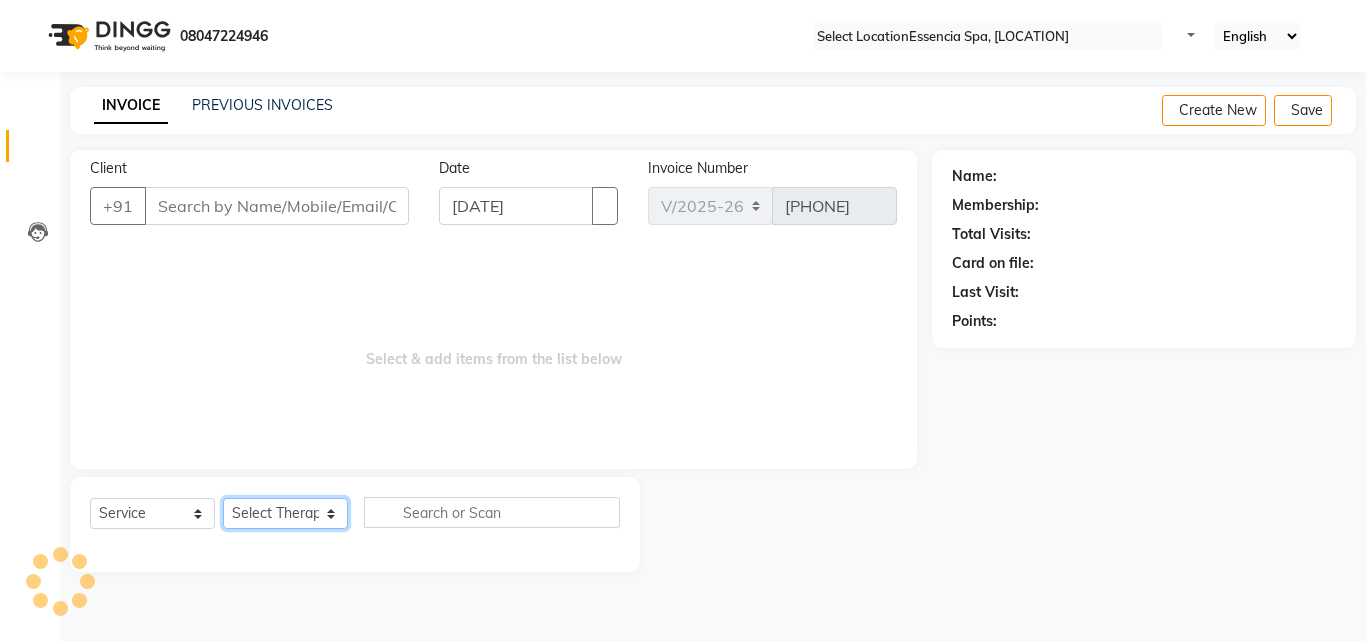 click on "Select Therapist" at bounding box center [285, 513] 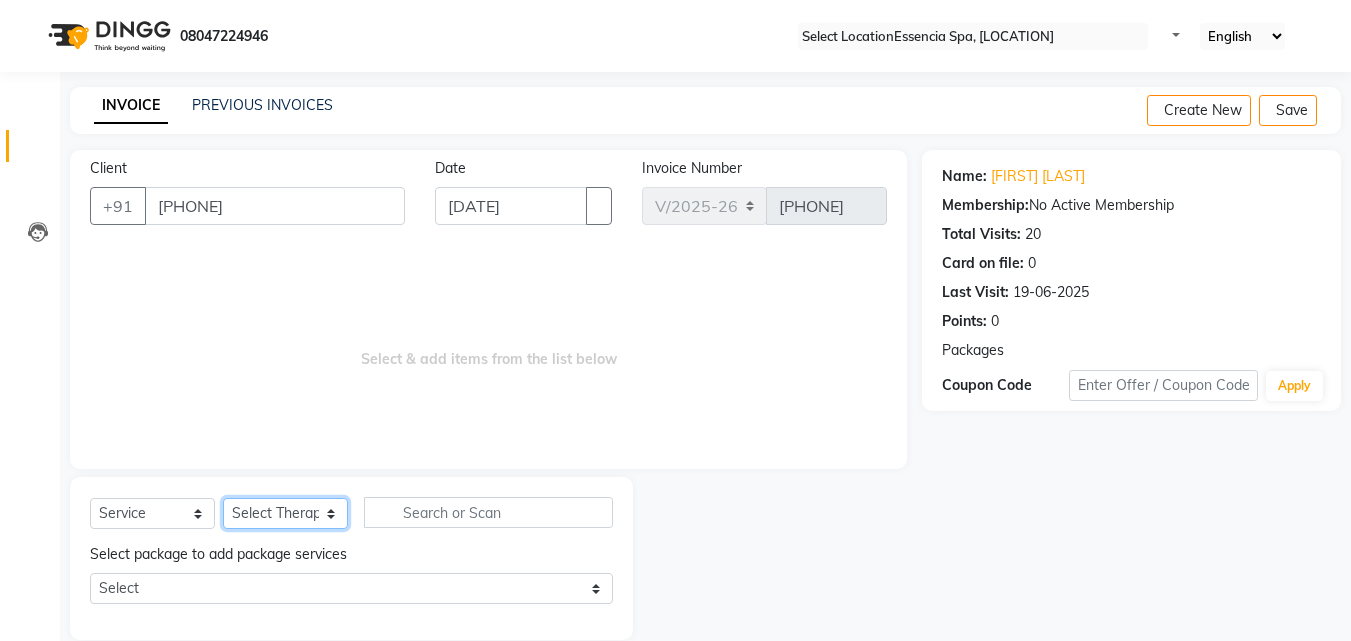 select on "68685" 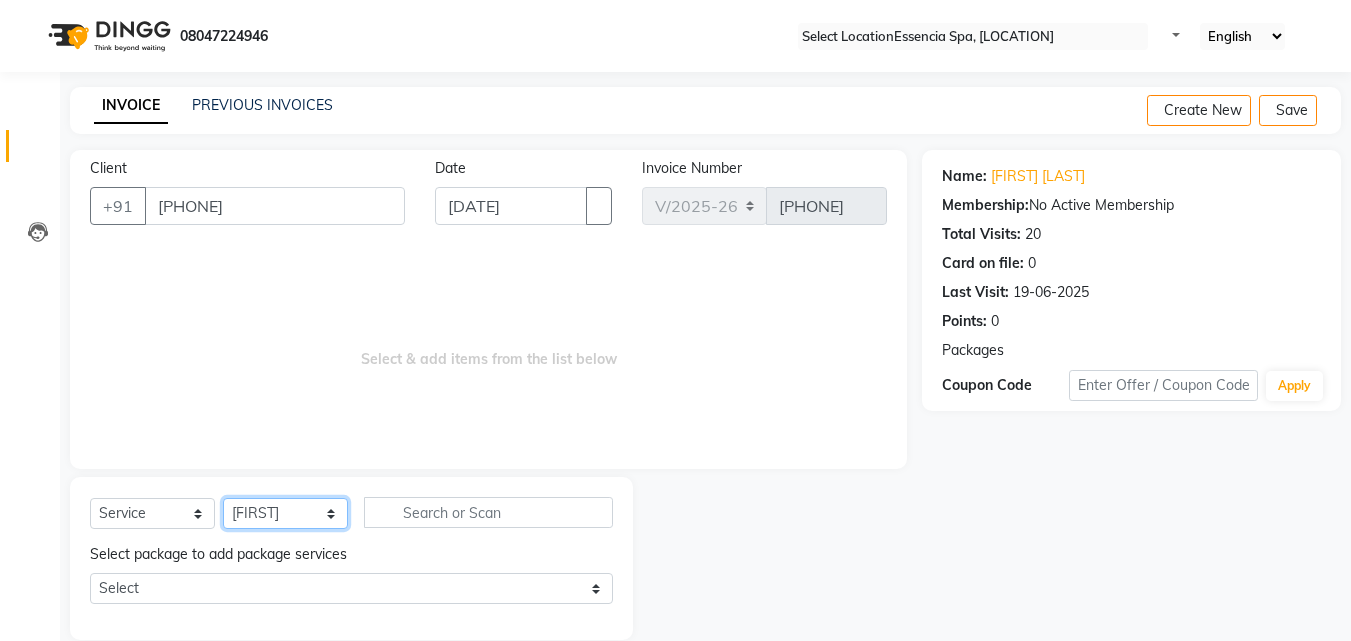 click on "Select Therapist [FIRST] [FIRST] [FIRST] [FIRST] [FIRST]" at bounding box center [285, 513] 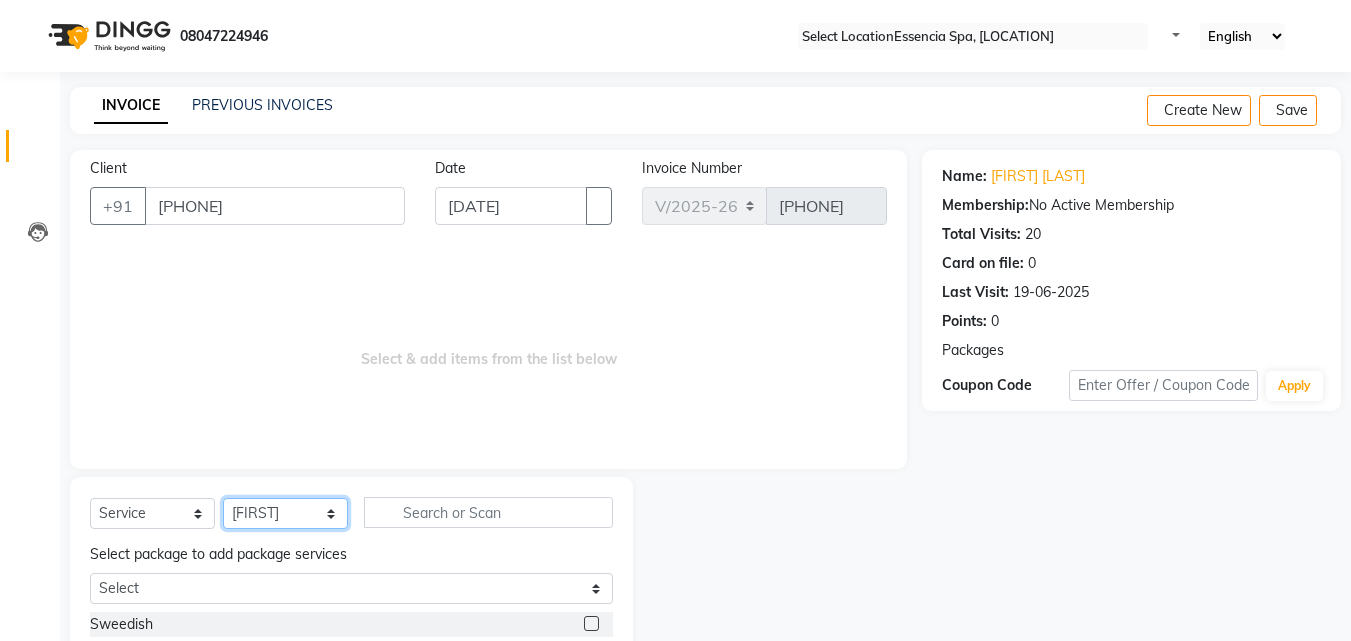 scroll, scrollTop: 227, scrollLeft: 0, axis: vertical 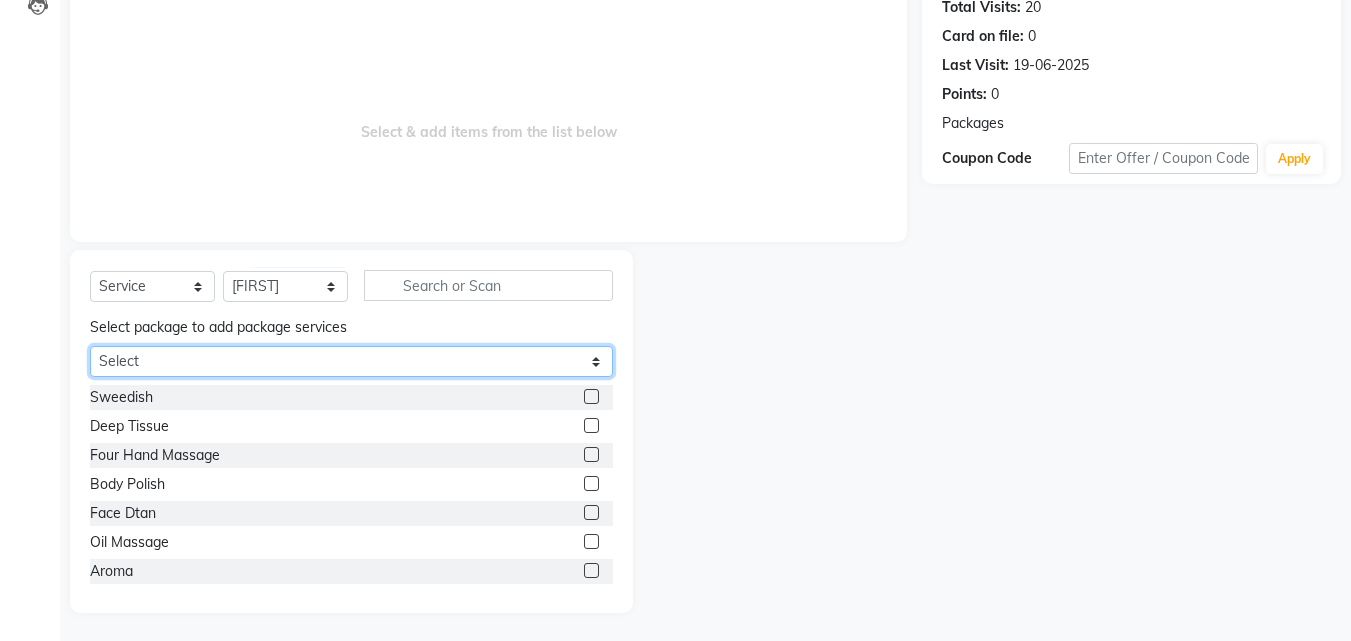 click on "Select 5k6 5k6 5k6 5k6" at bounding box center (351, 361) 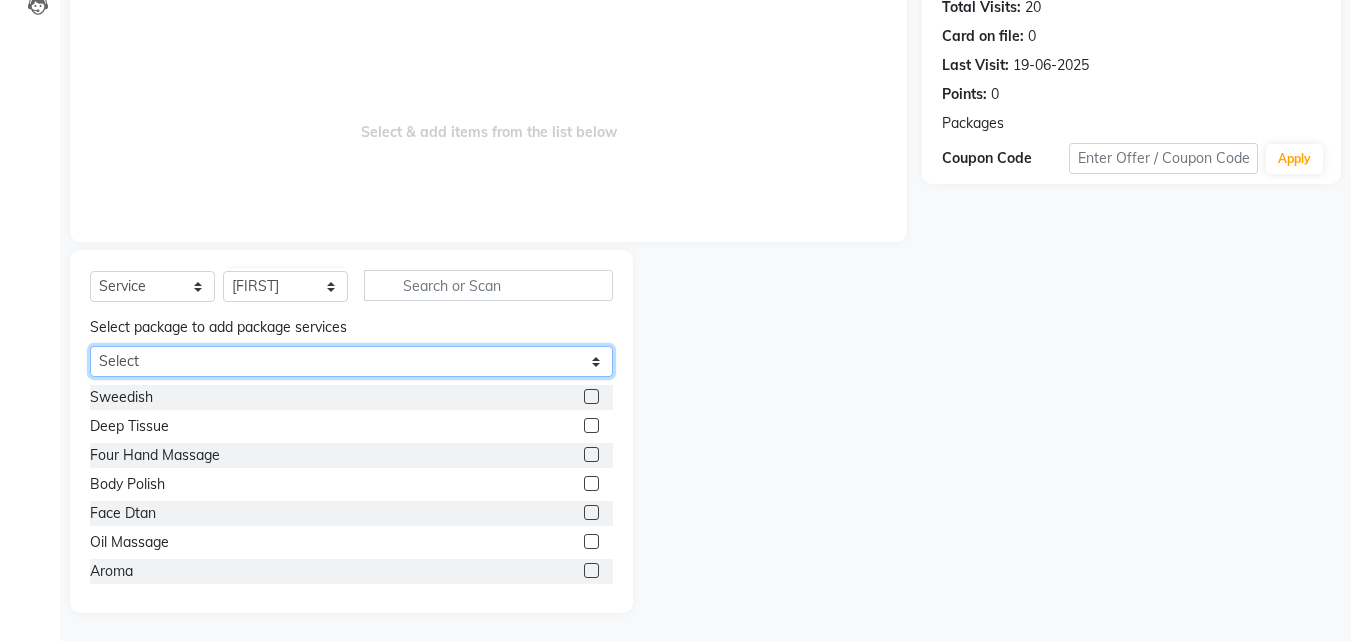 select on "1: Object" 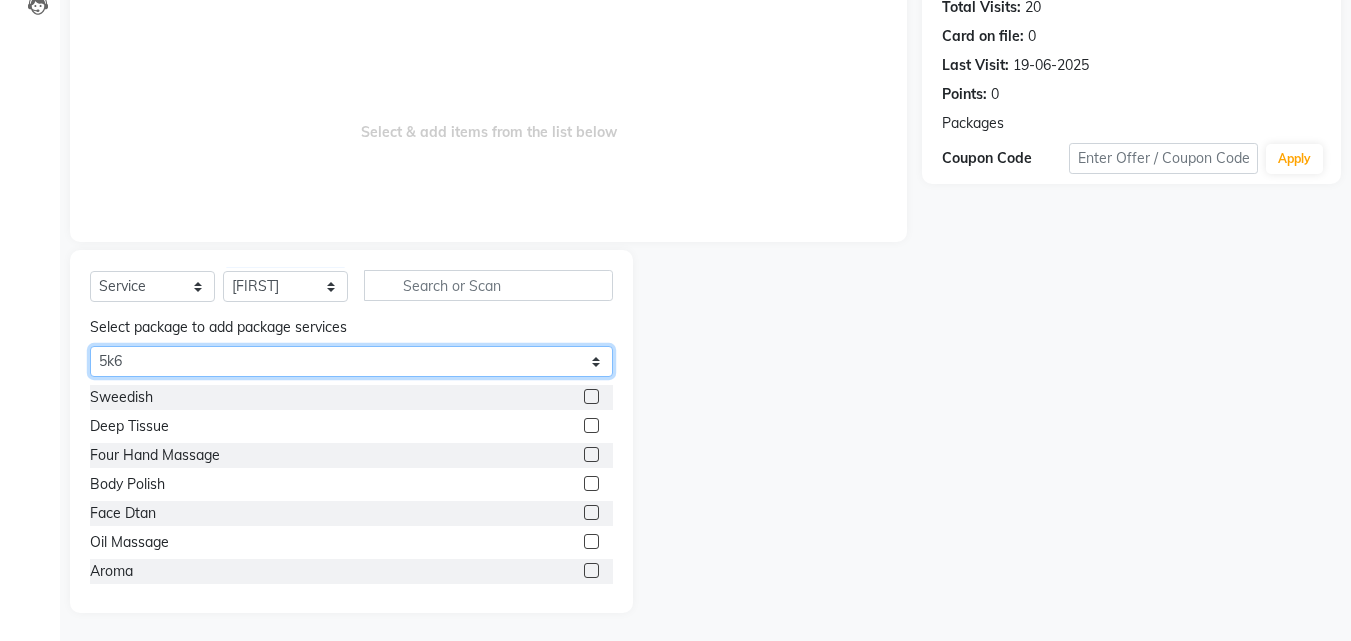 click on "Select 5k6 5k6 5k6 5k6" at bounding box center (351, 361) 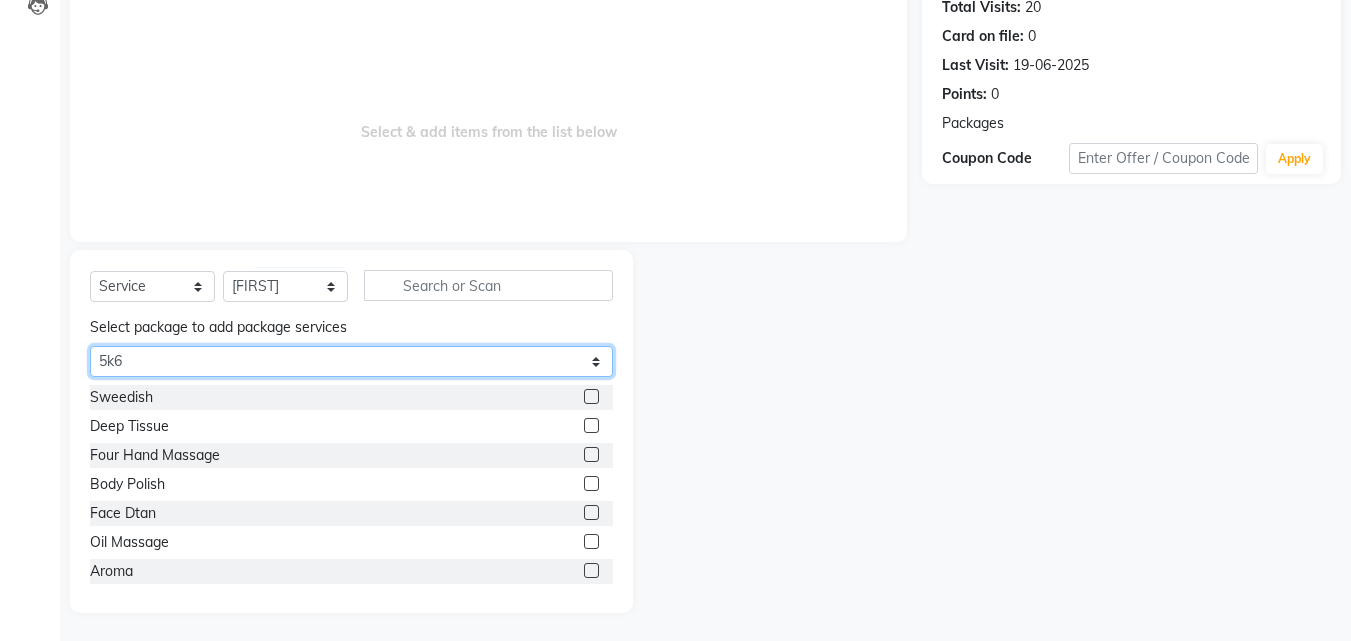 scroll, scrollTop: 56, scrollLeft: 0, axis: vertical 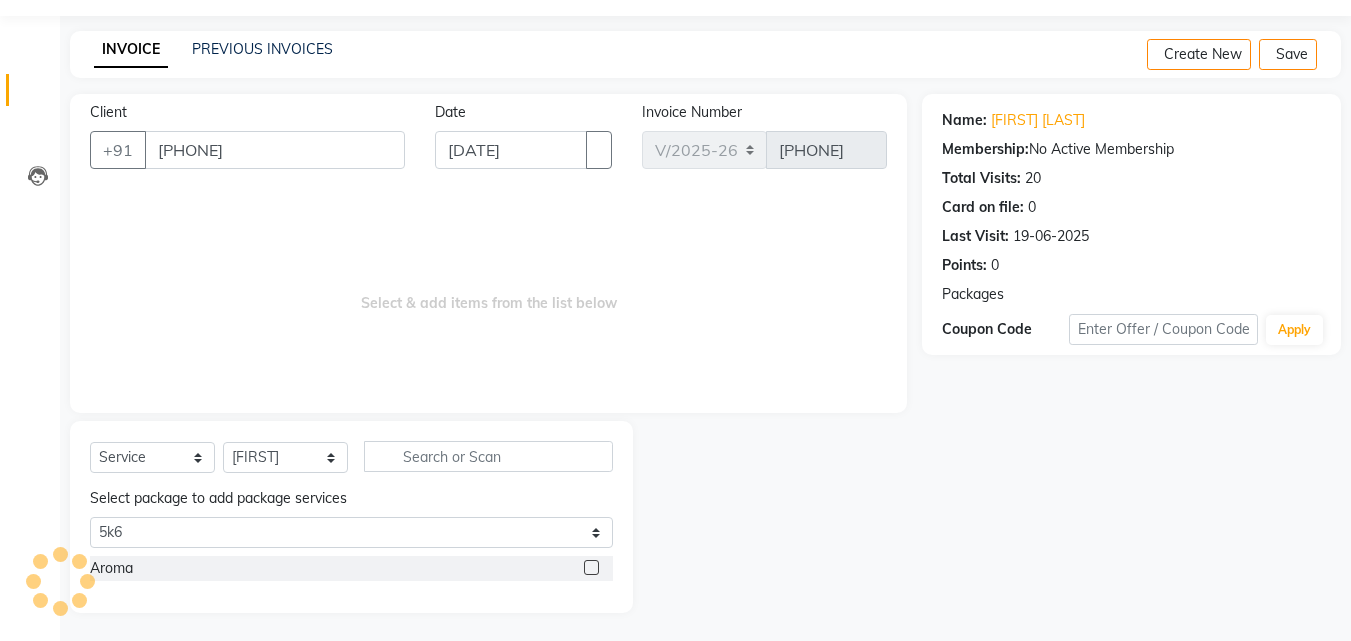 click at bounding box center (591, 567) 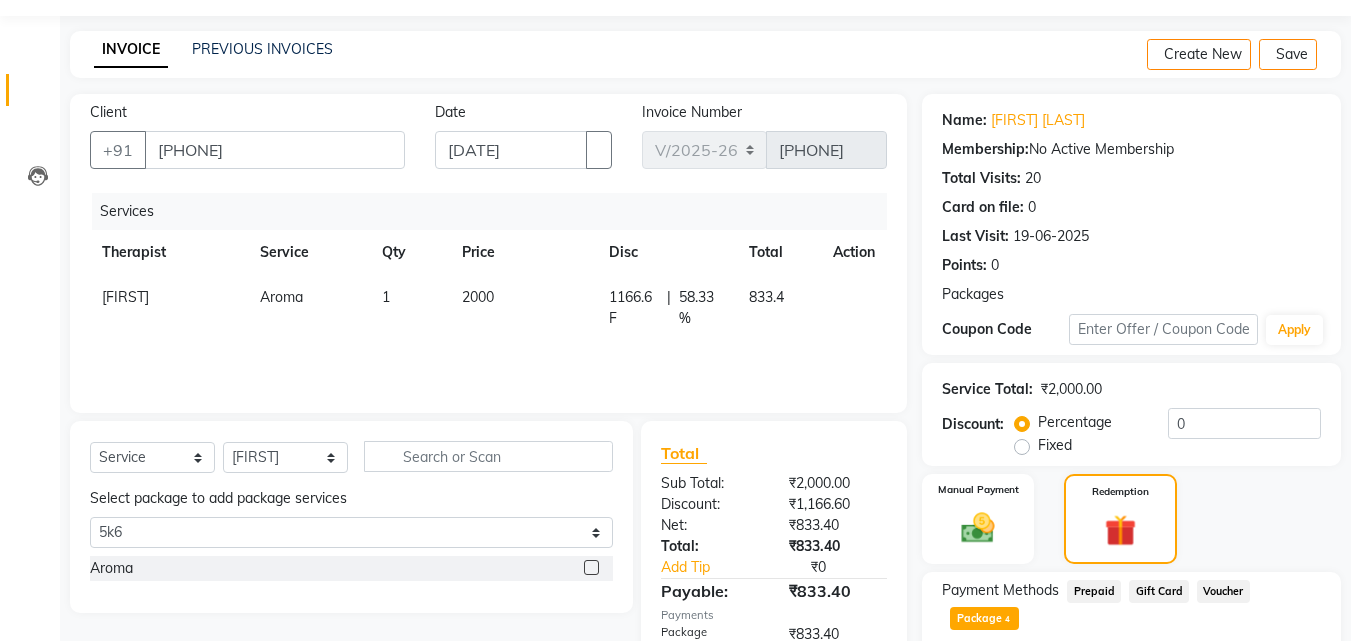 scroll, scrollTop: 486, scrollLeft: 0, axis: vertical 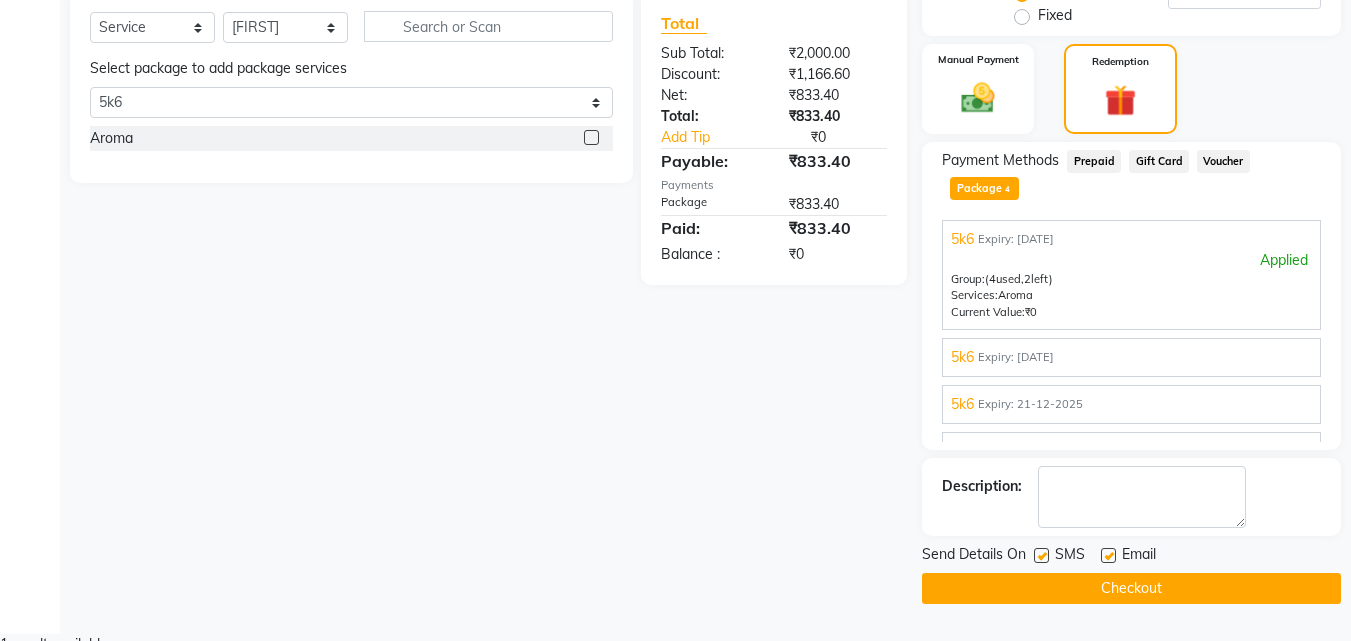 click at bounding box center [1041, 555] 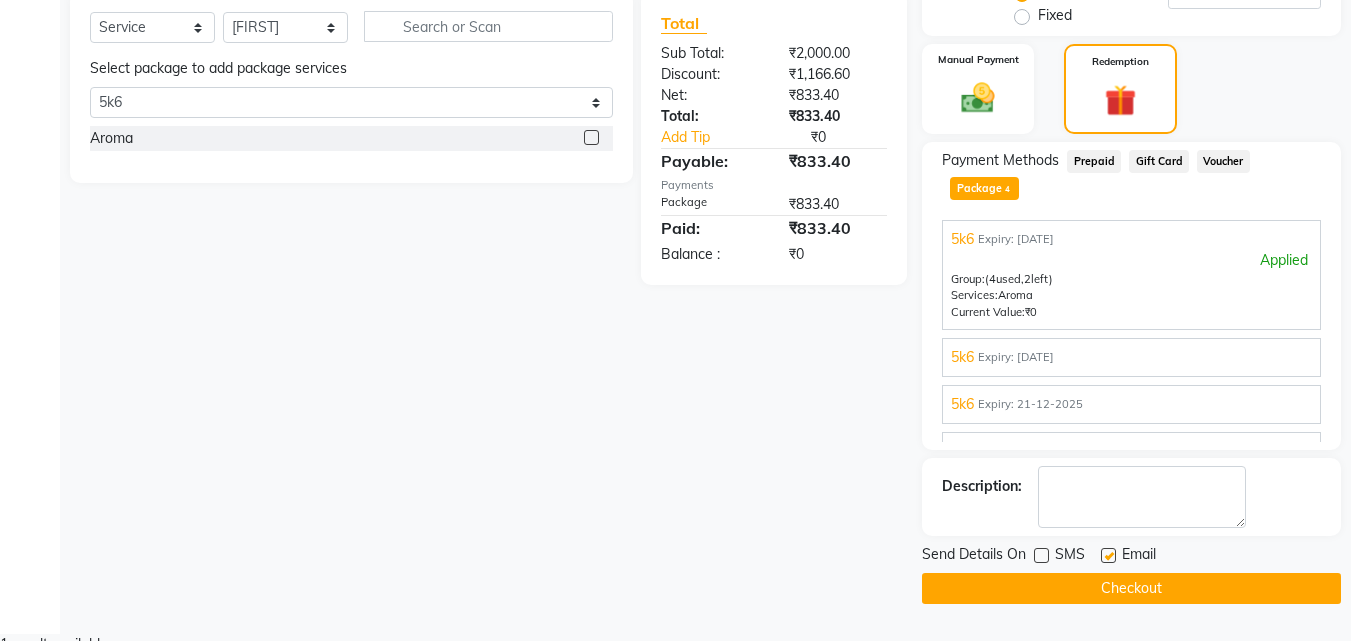 click at bounding box center (1108, 555) 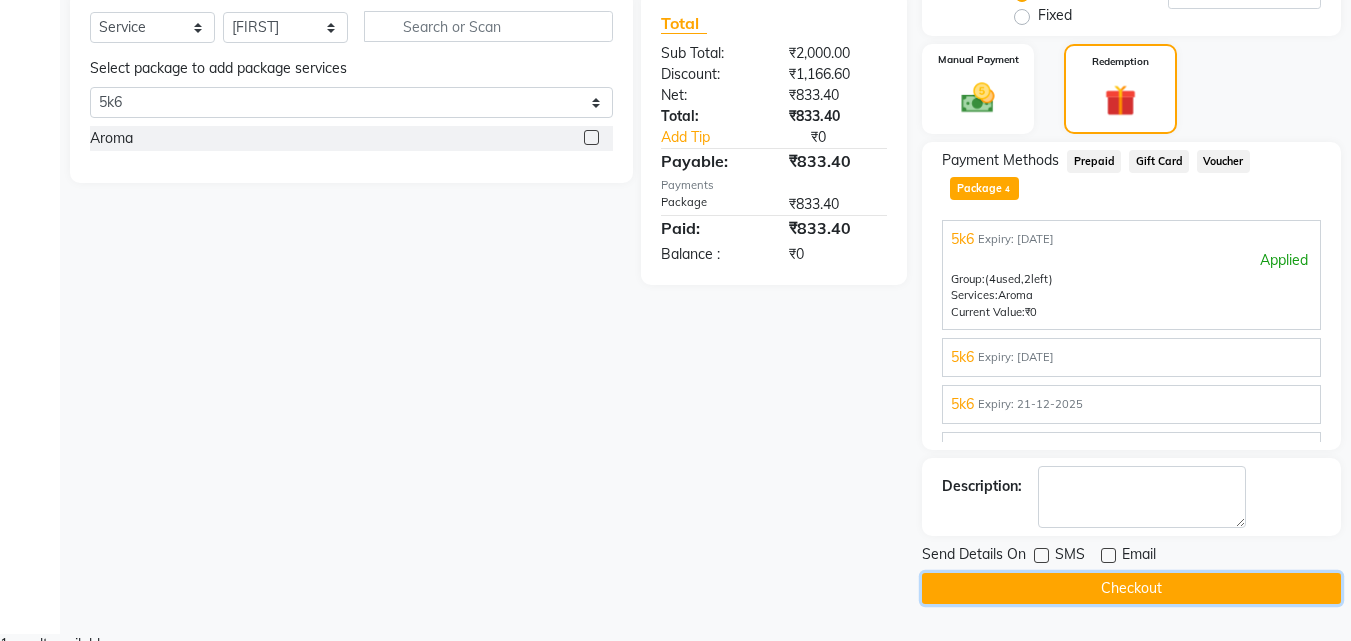click on "Checkout" at bounding box center (1131, 588) 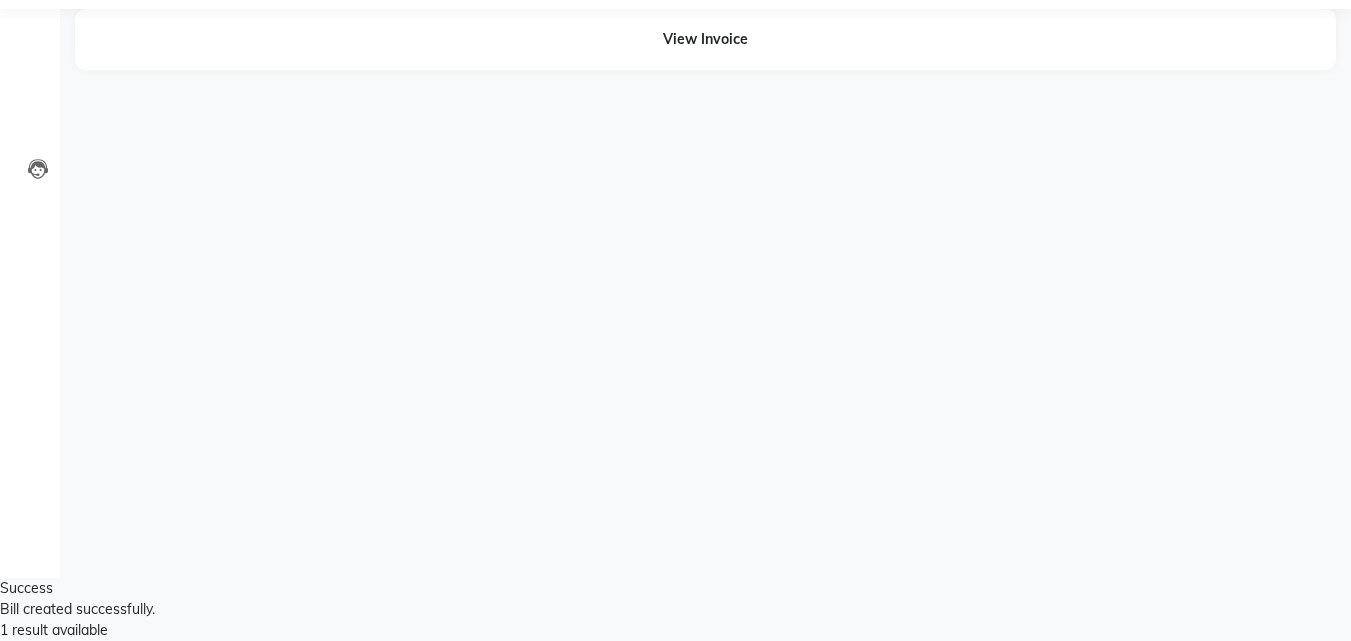 scroll, scrollTop: 0, scrollLeft: 0, axis: both 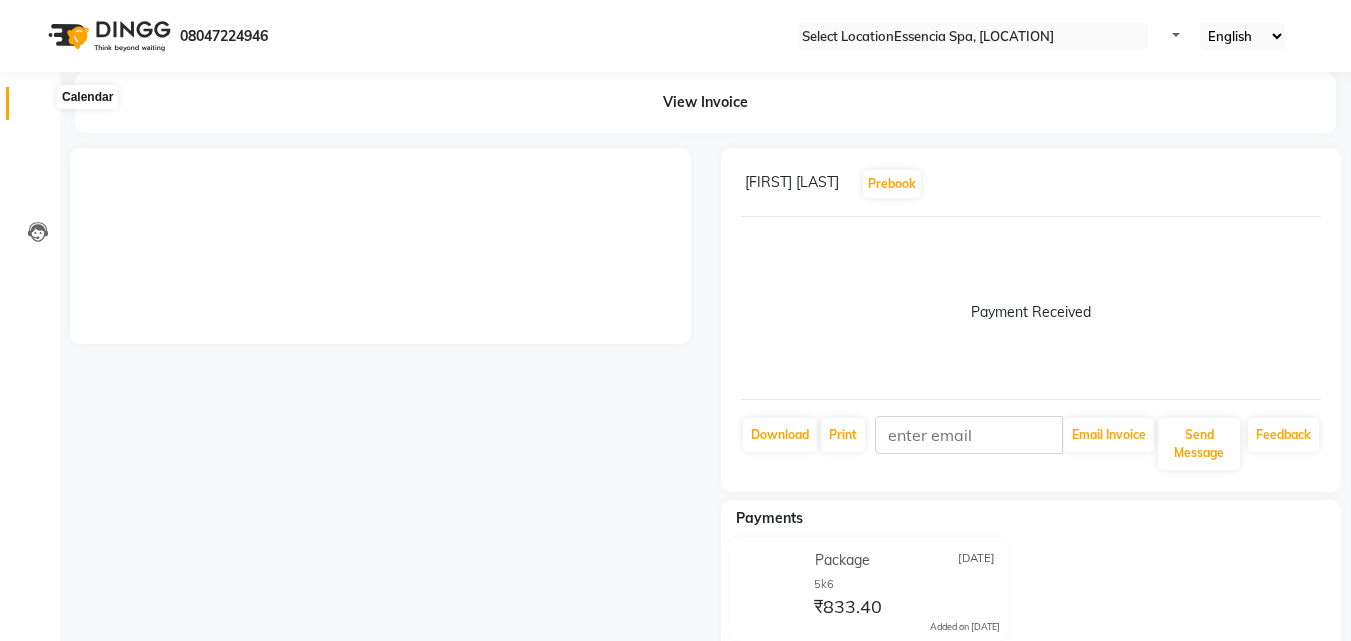 click at bounding box center (38, 108) 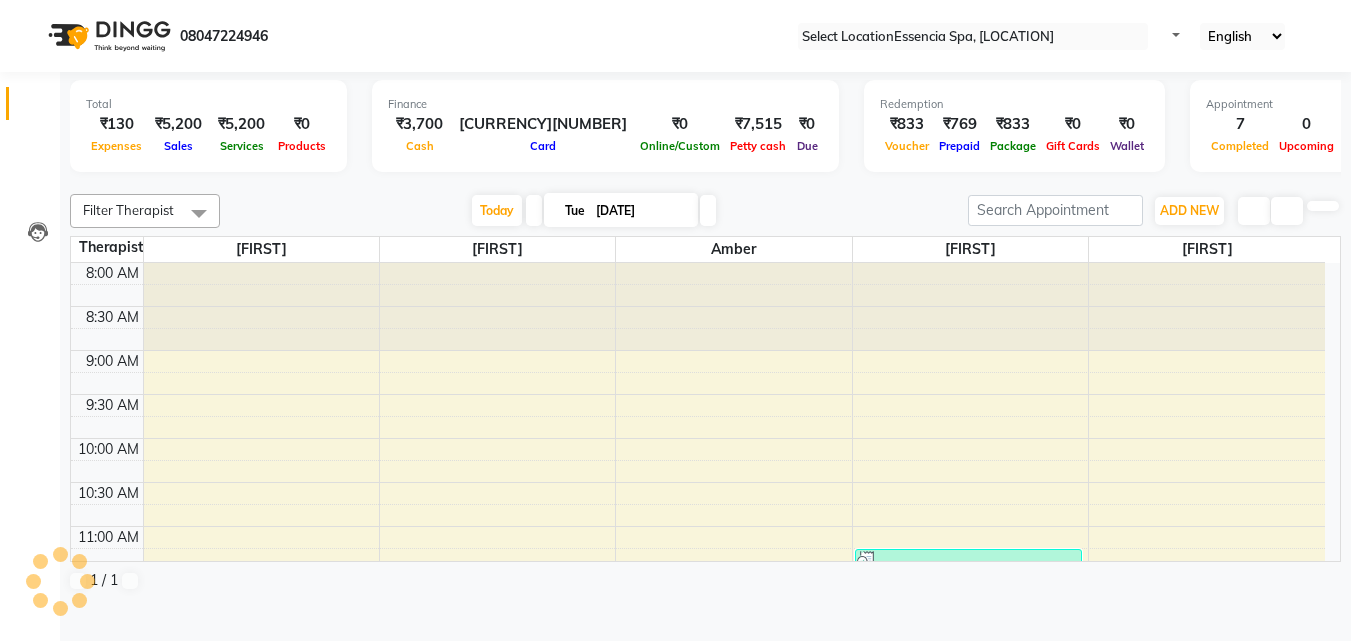scroll, scrollTop: 705, scrollLeft: 0, axis: vertical 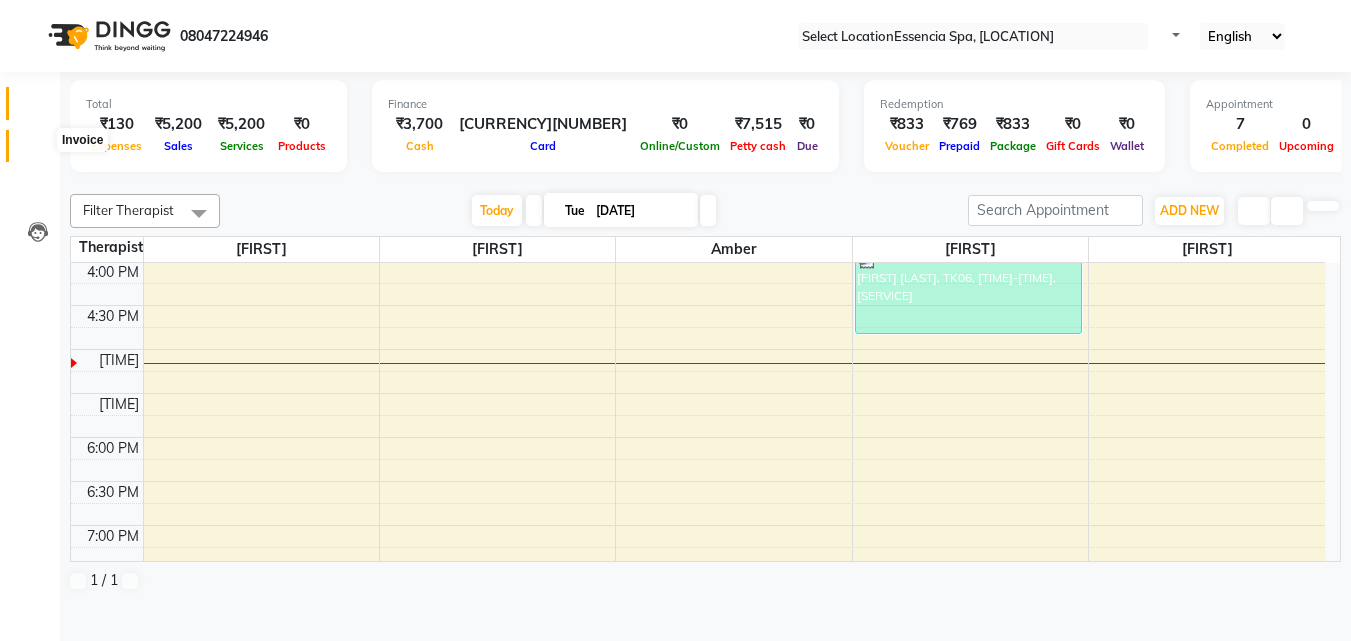 click at bounding box center (37, 151) 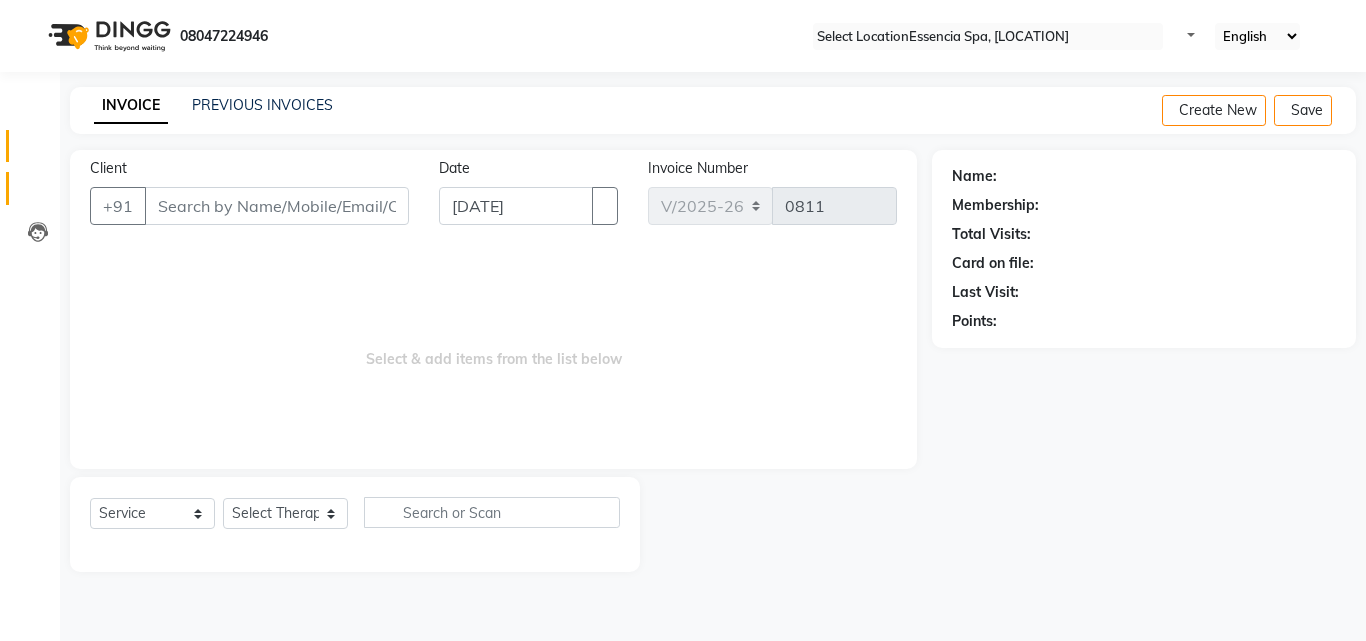 click at bounding box center [38, 193] 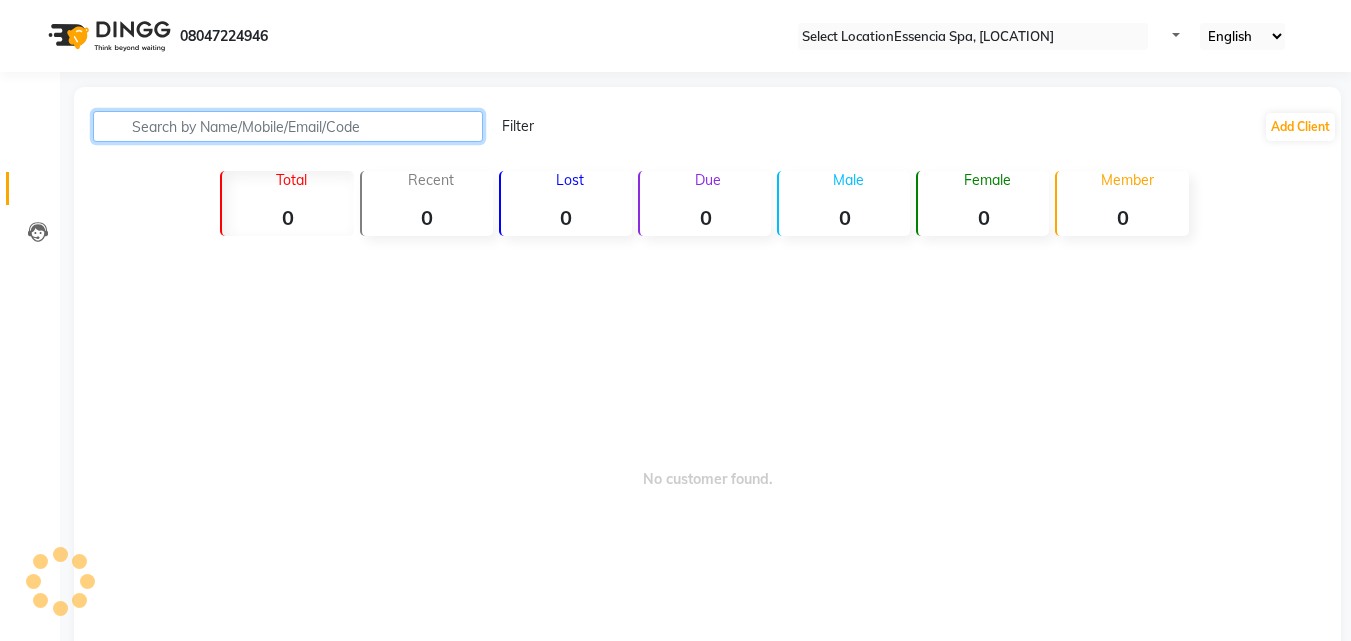 click at bounding box center (288, 126) 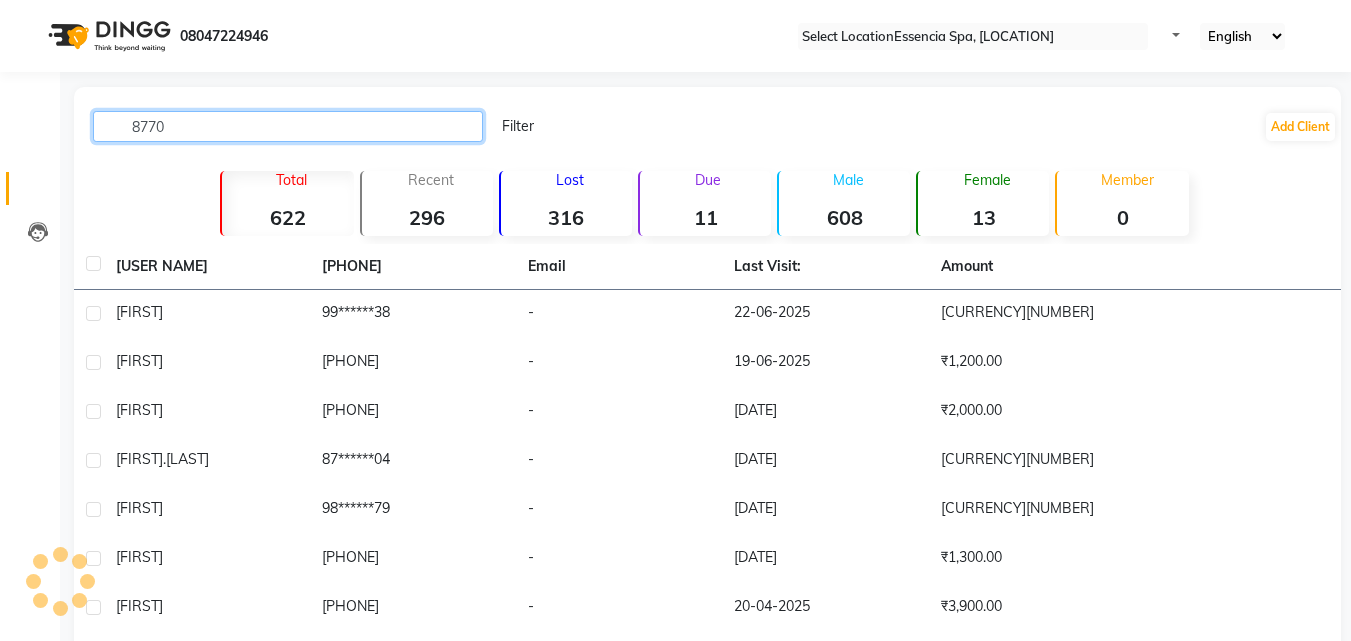 type on "87706" 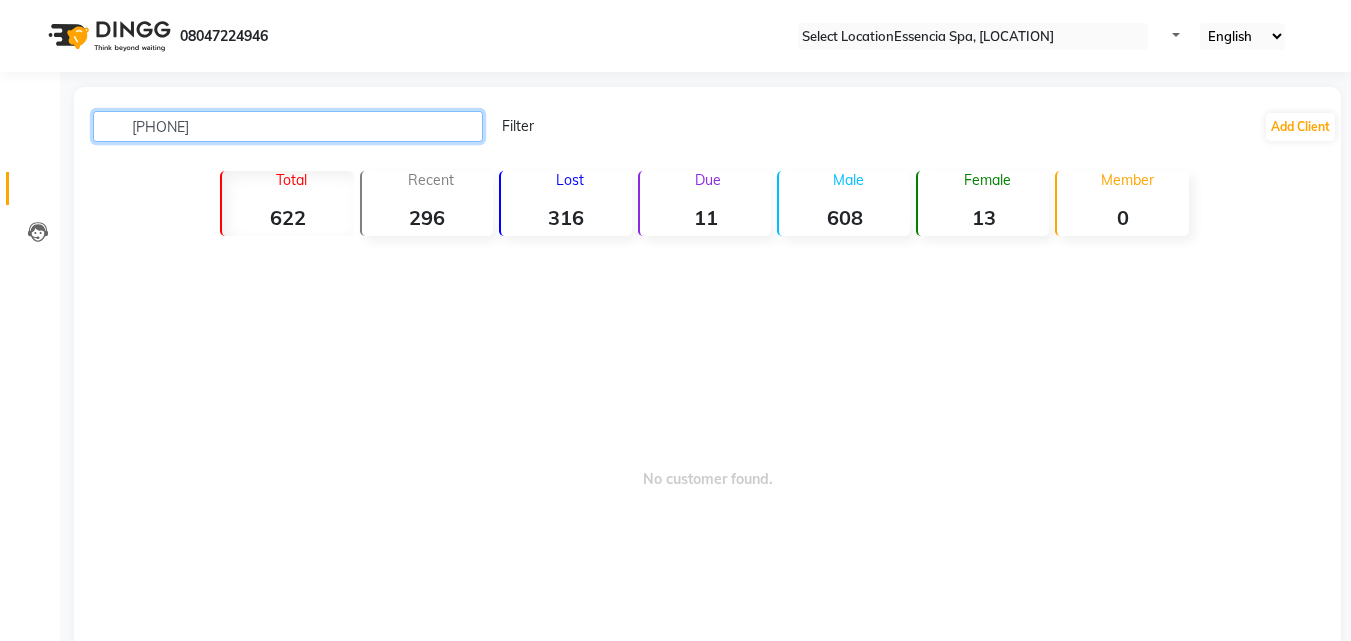 drag, startPoint x: 264, startPoint y: 122, endPoint x: 133, endPoint y: 114, distance: 131.24405 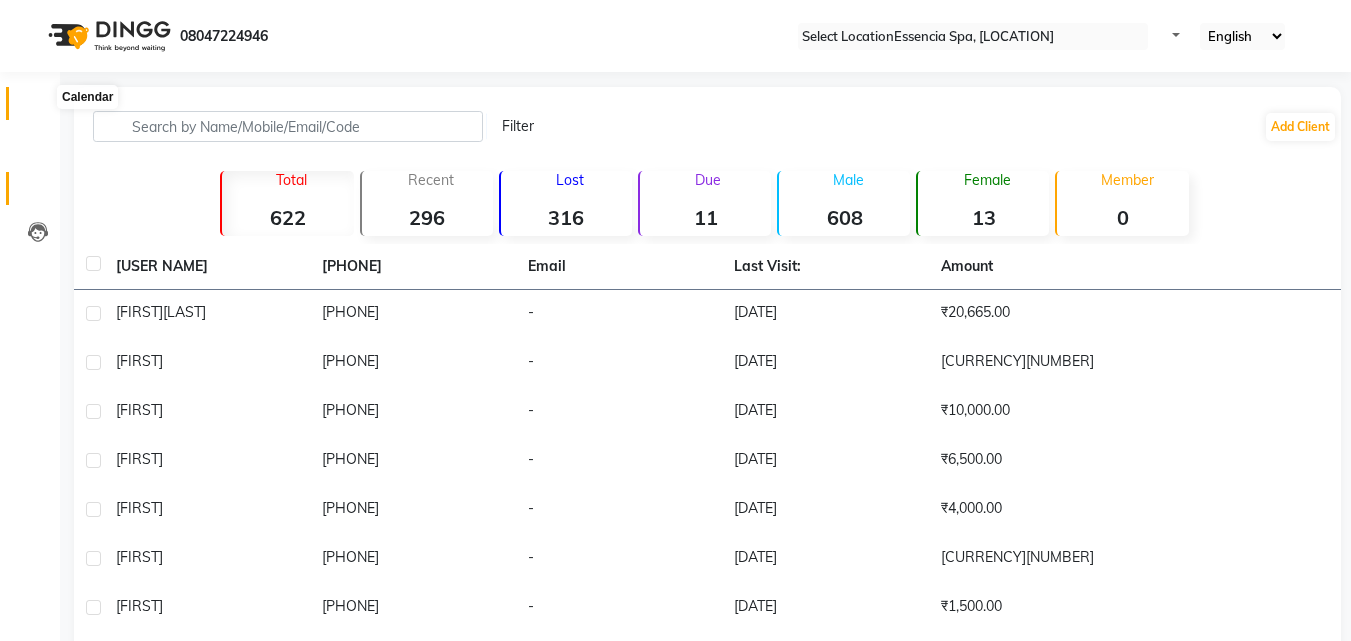 click at bounding box center (38, 108) 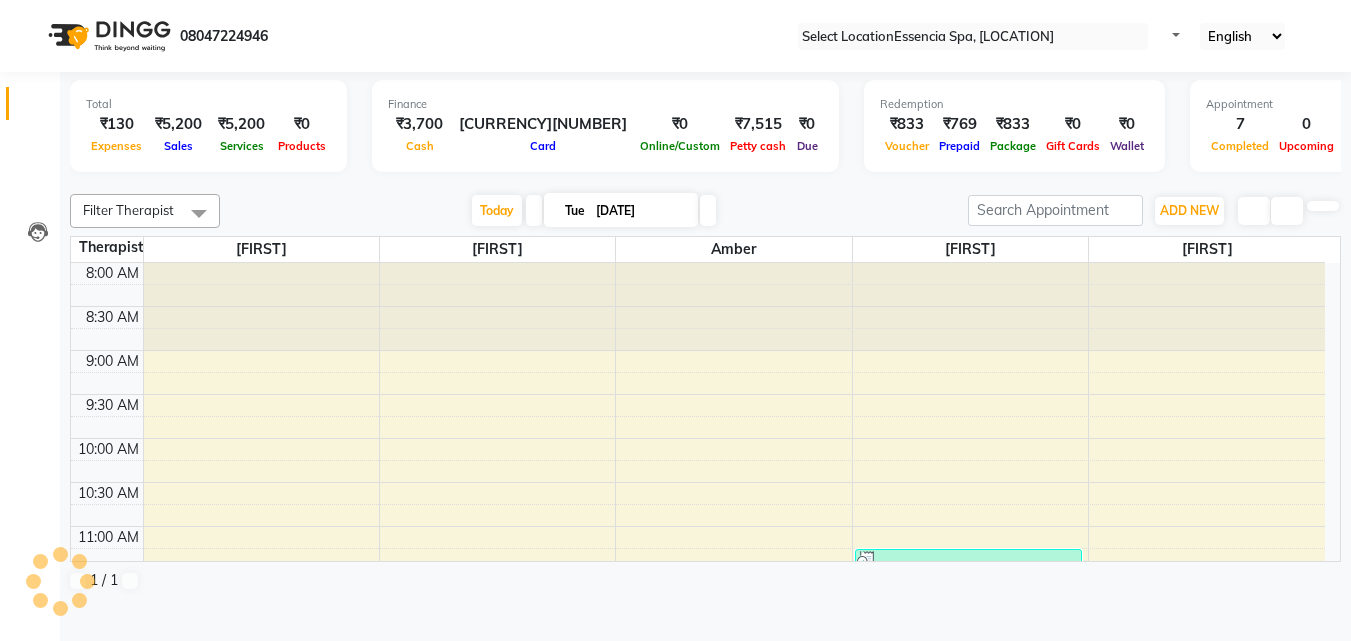 scroll, scrollTop: 0, scrollLeft: 0, axis: both 